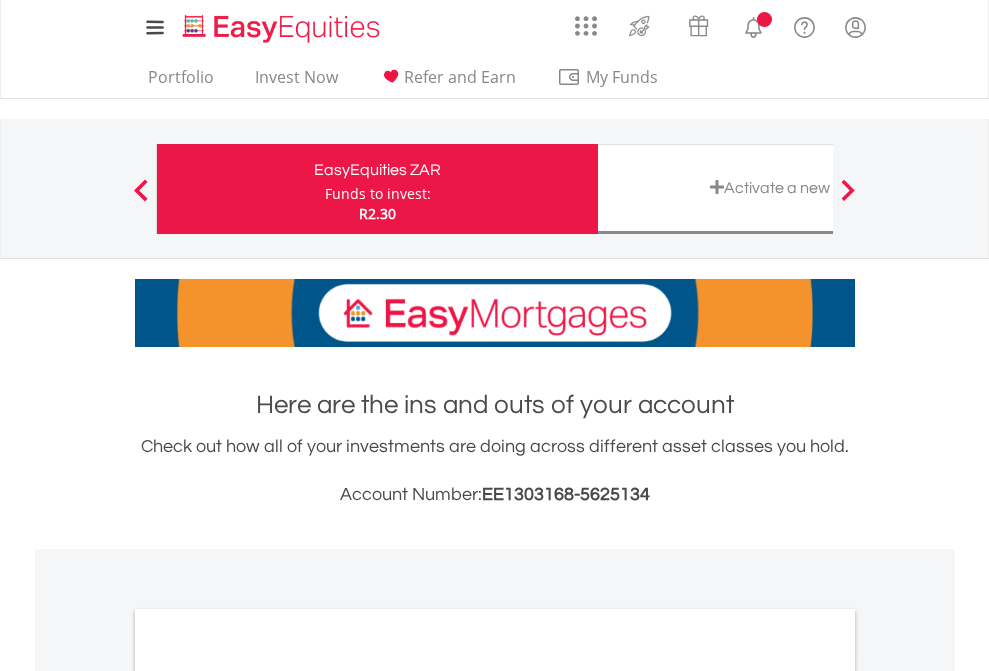 scroll, scrollTop: 0, scrollLeft: 0, axis: both 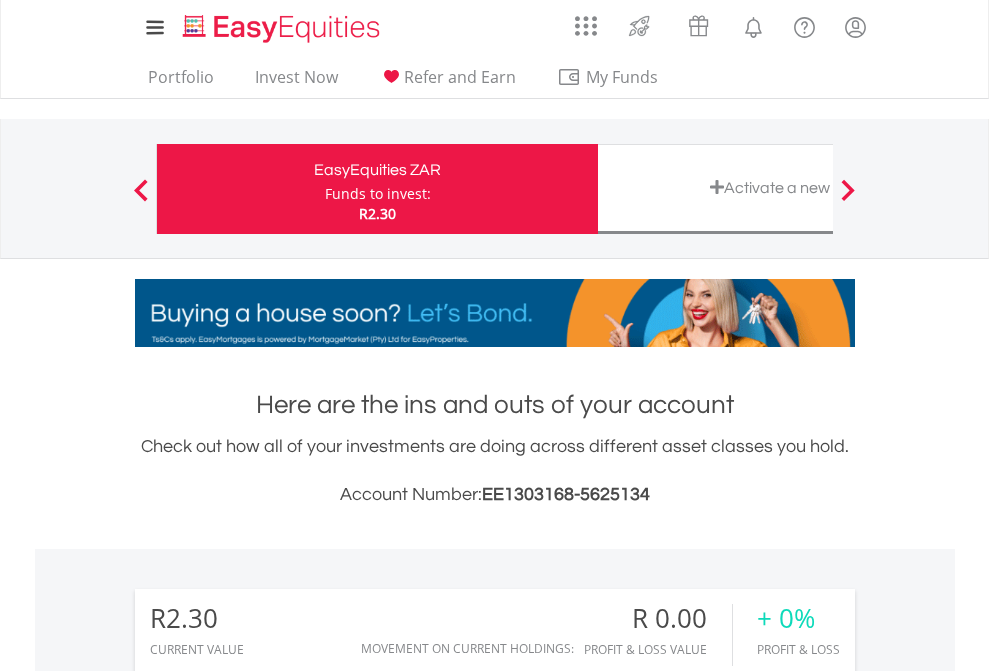 click on "Funds to invest:" at bounding box center [378, 194] 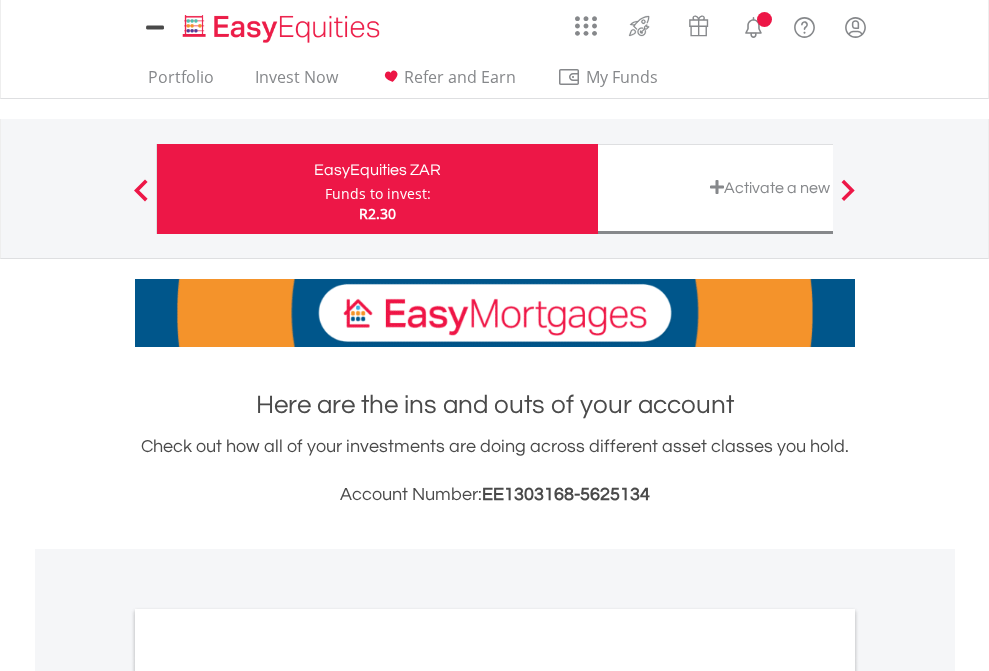 scroll, scrollTop: 0, scrollLeft: 0, axis: both 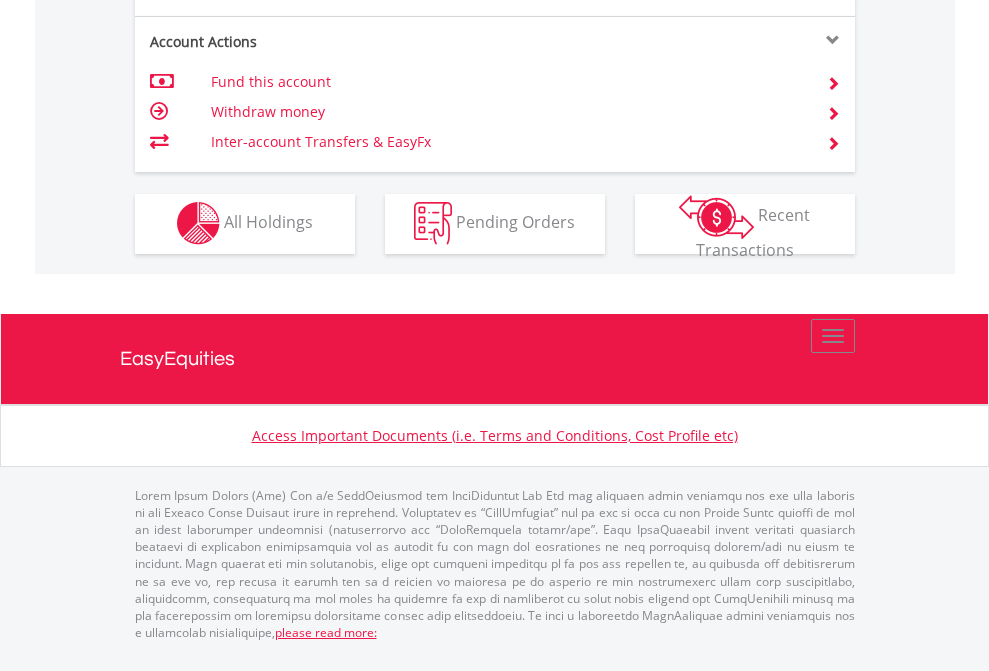 click on "Investment types" at bounding box center [706, -353] 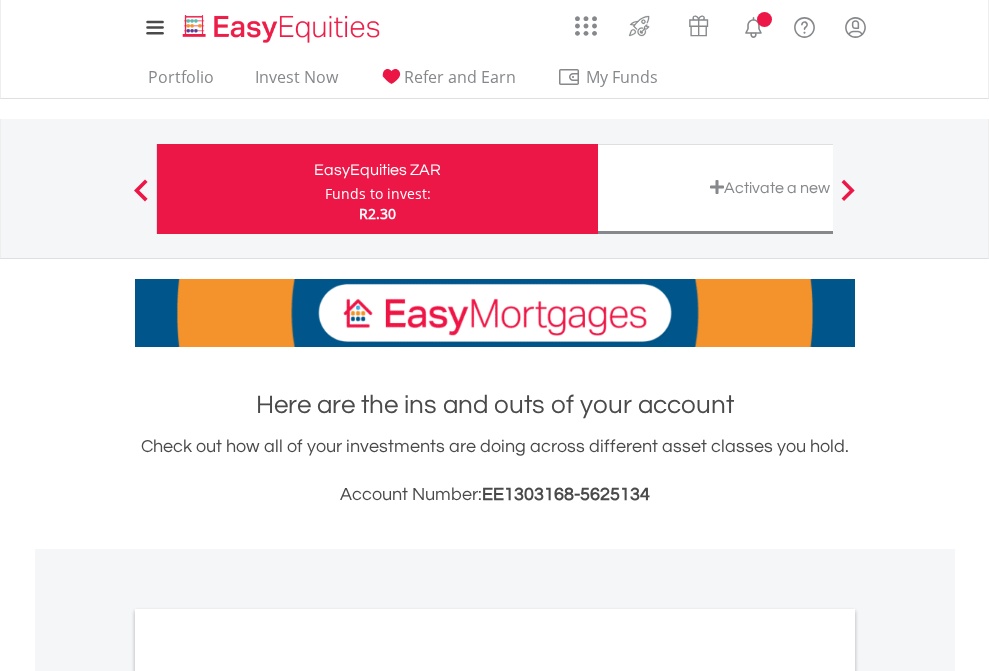 scroll, scrollTop: 1202, scrollLeft: 0, axis: vertical 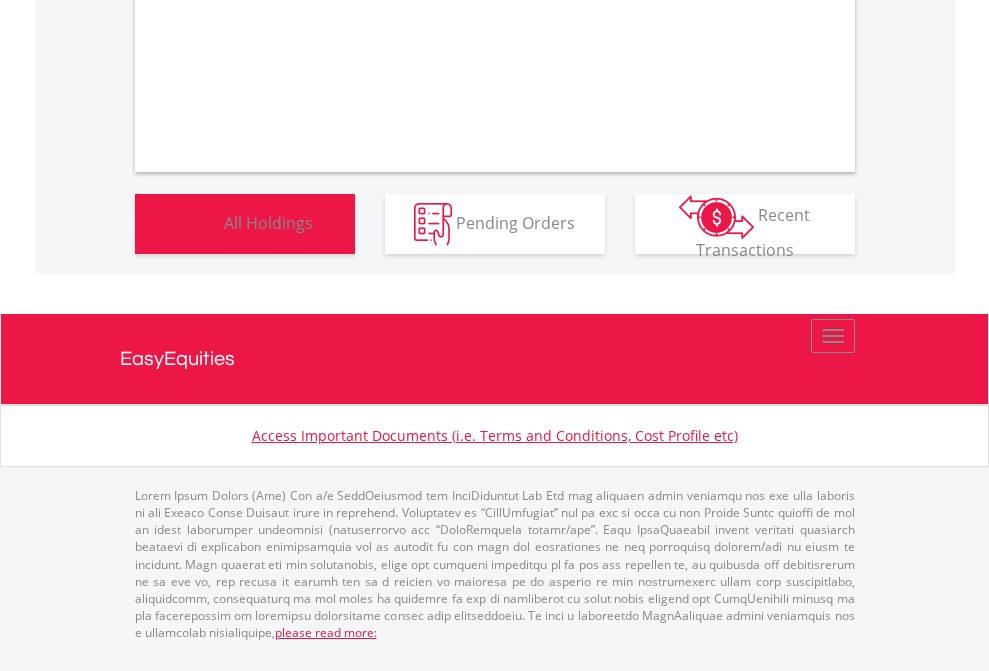 click on "All Holdings" at bounding box center (268, 222) 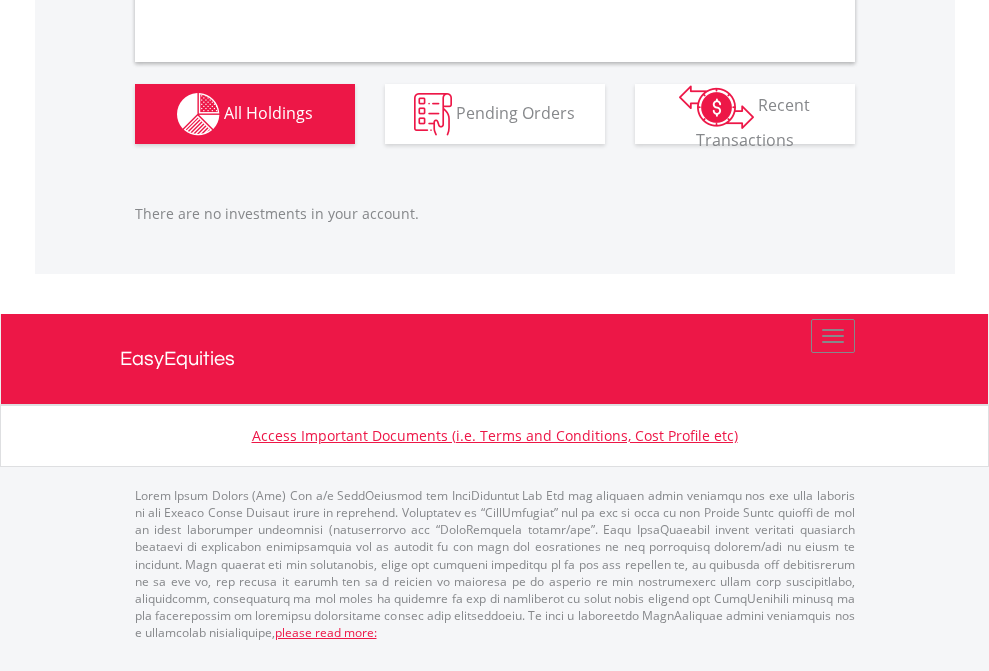 scroll, scrollTop: 1980, scrollLeft: 0, axis: vertical 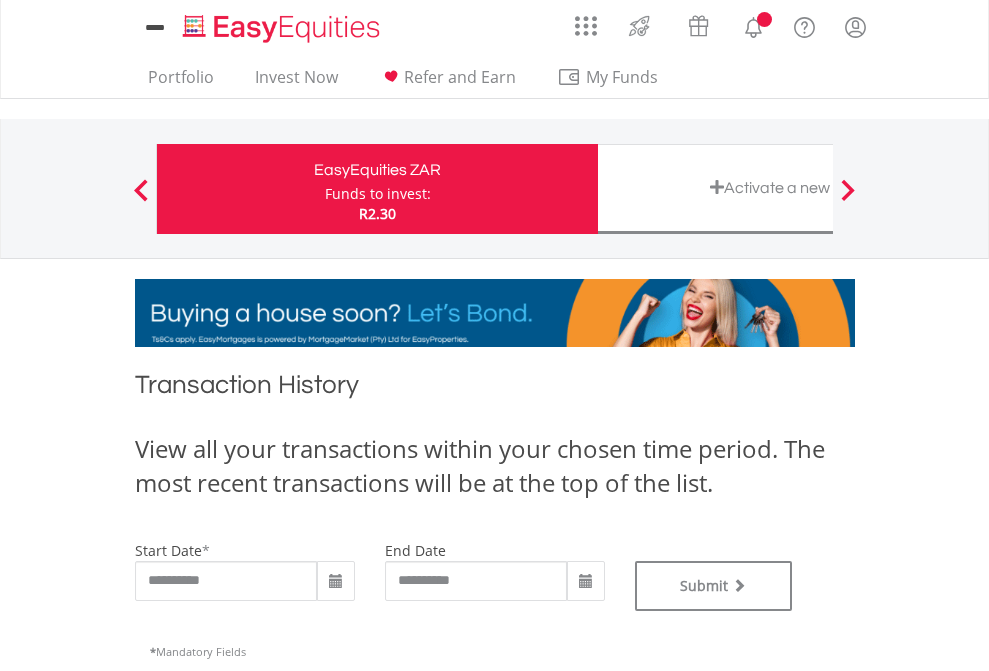 click on "Funds to invest:" at bounding box center [378, 194] 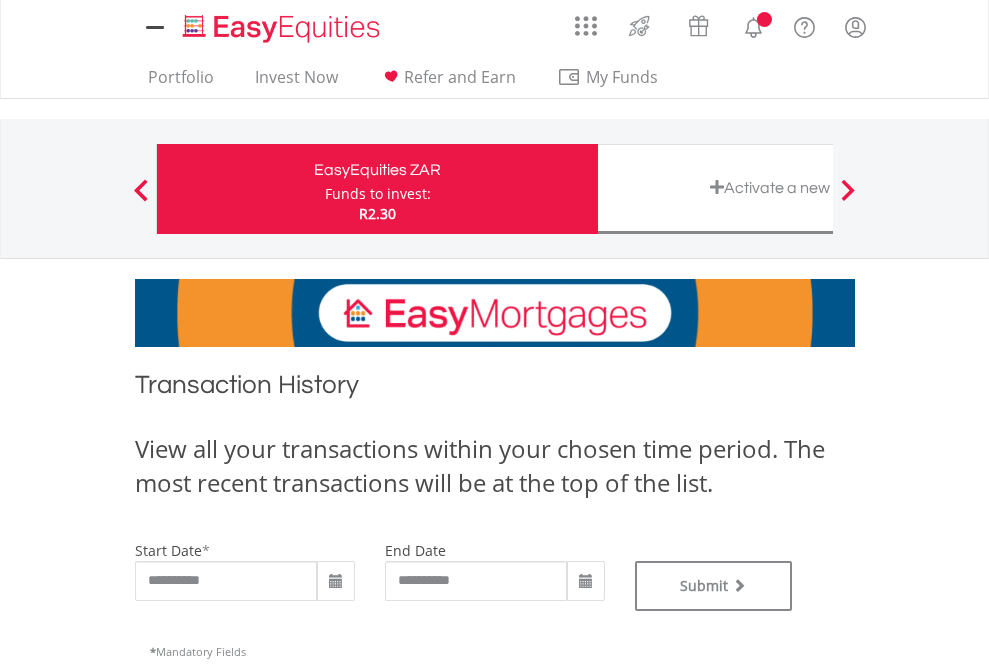 scroll, scrollTop: 811, scrollLeft: 0, axis: vertical 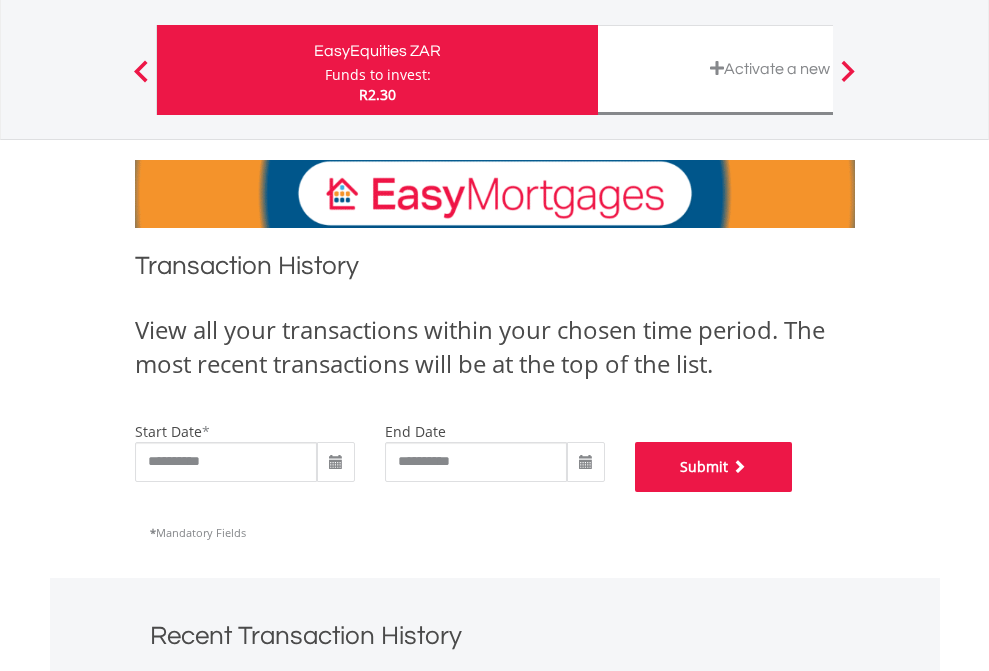 click on "Submit" at bounding box center [714, 467] 